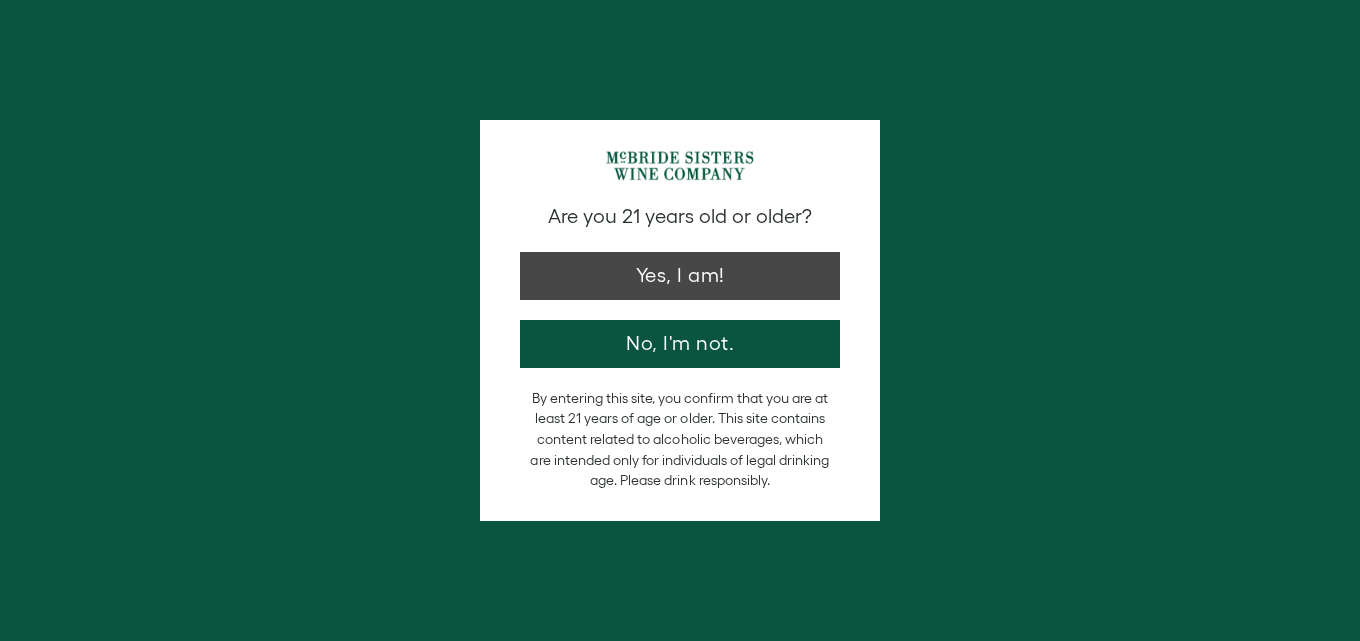 scroll, scrollTop: 0, scrollLeft: 0, axis: both 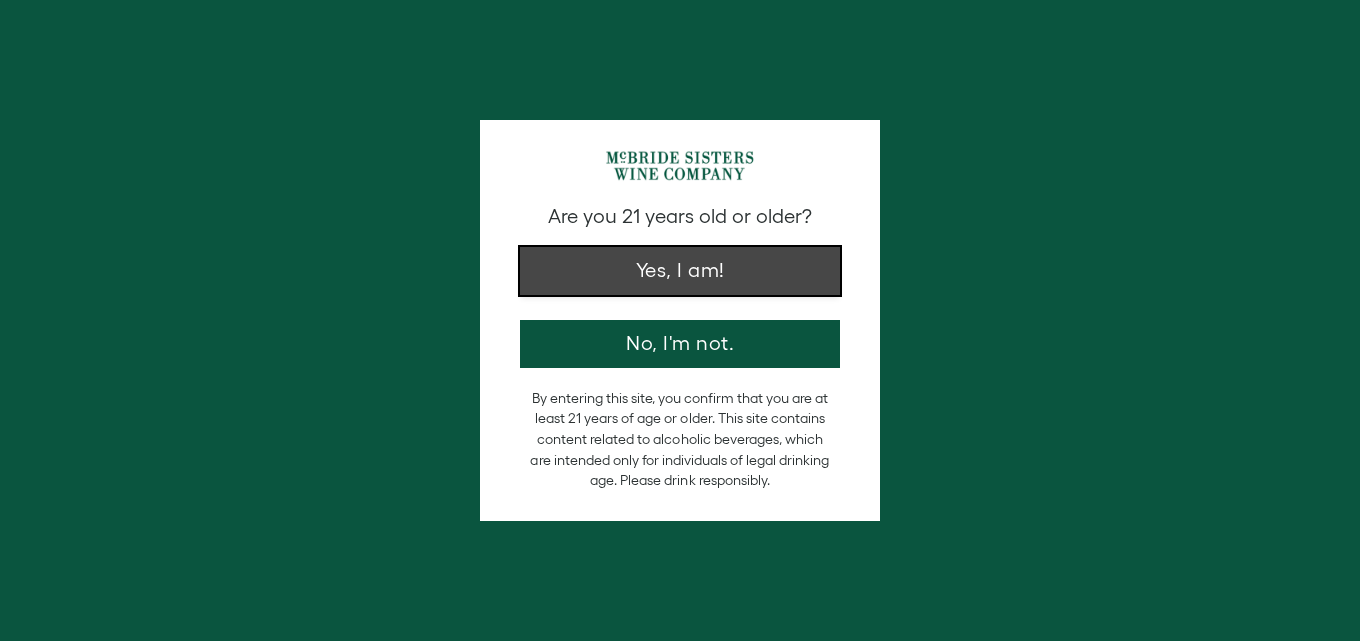 click on "Yes, I am!" at bounding box center (680, 271) 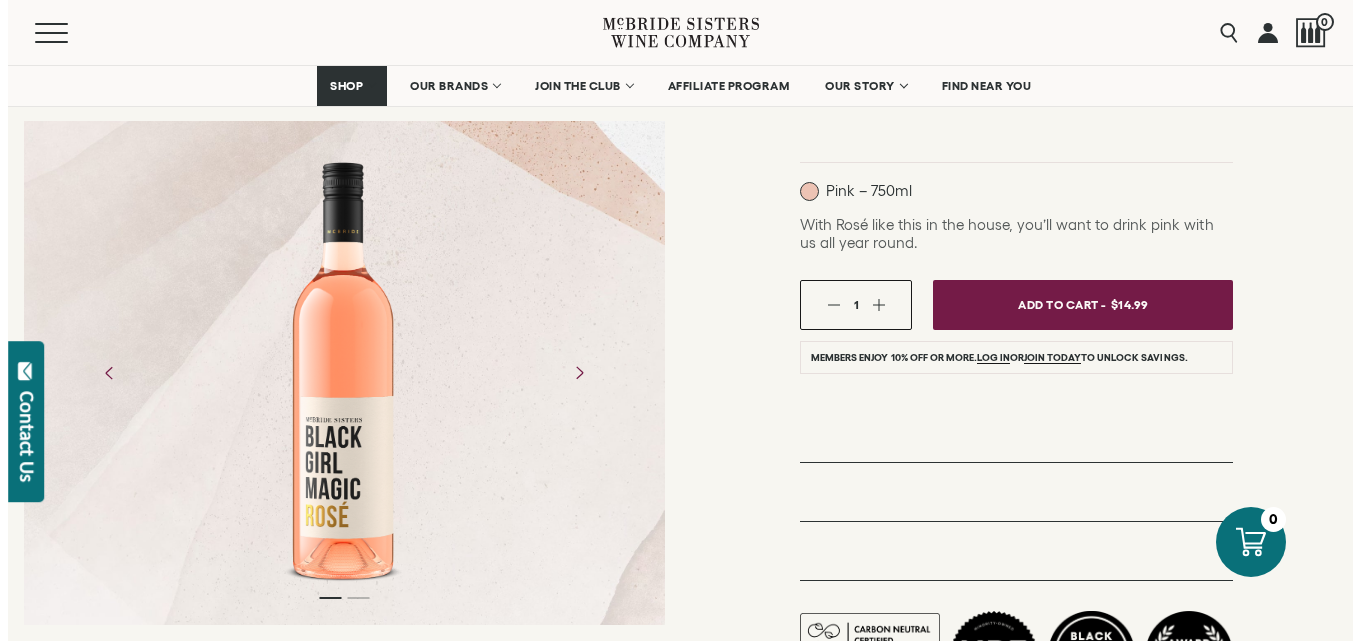 scroll, scrollTop: 400, scrollLeft: 0, axis: vertical 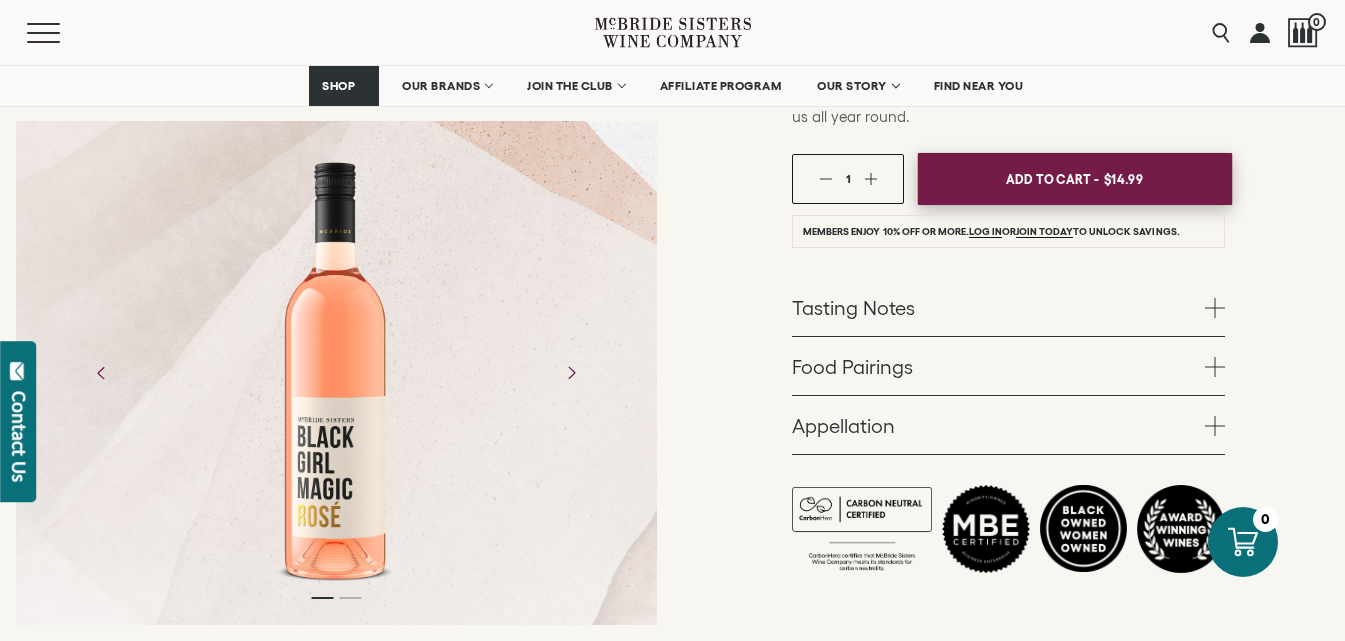 click on "Add To Cart -" at bounding box center (1053, 179) 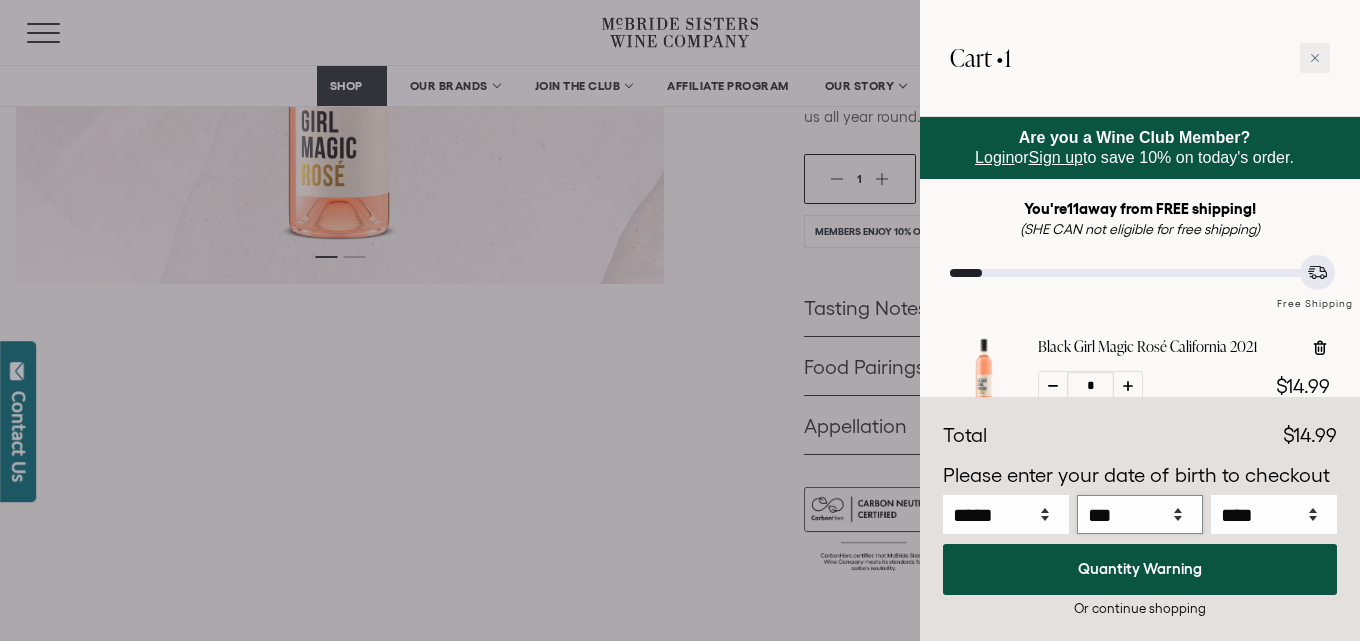 click on "***
*
*
*
*
*
*
*
*
*
**
**
**
**
**
**
**
**
**
**
**
**
**
**
**
**
**
**
**
**
**
**" at bounding box center [1140, 514] 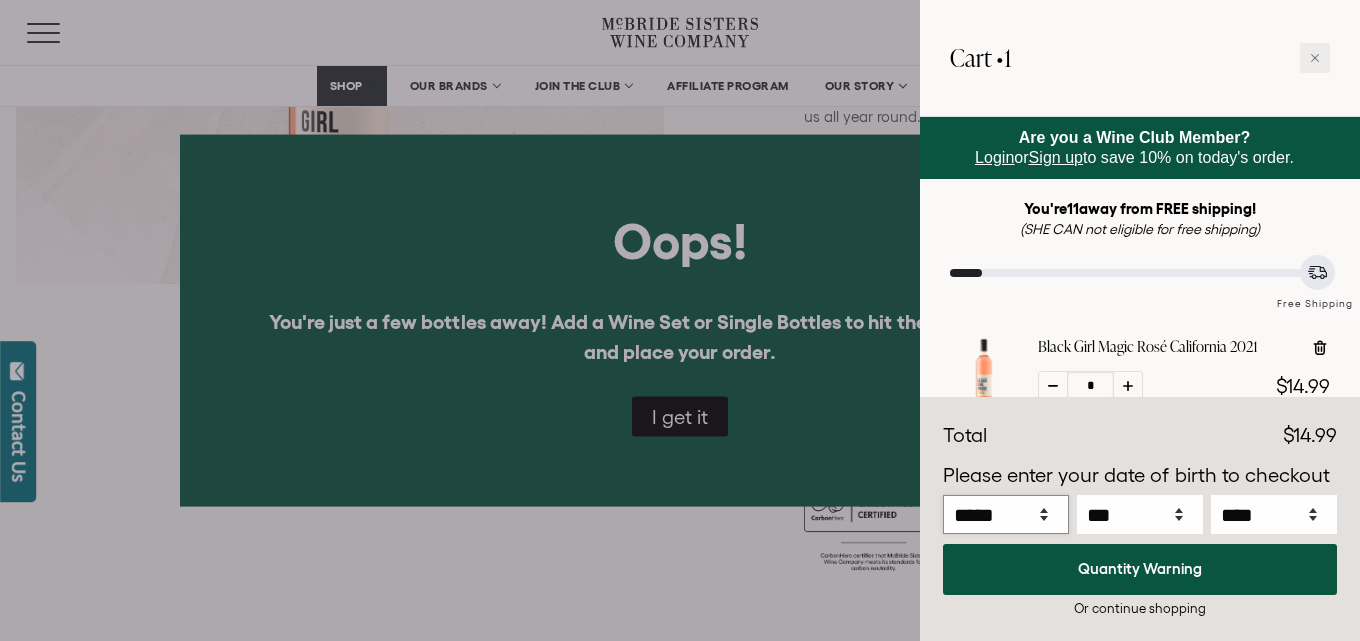 click on "*****
***
***
***
***
***
***
***
***
***
***
***
***" at bounding box center [1006, 514] 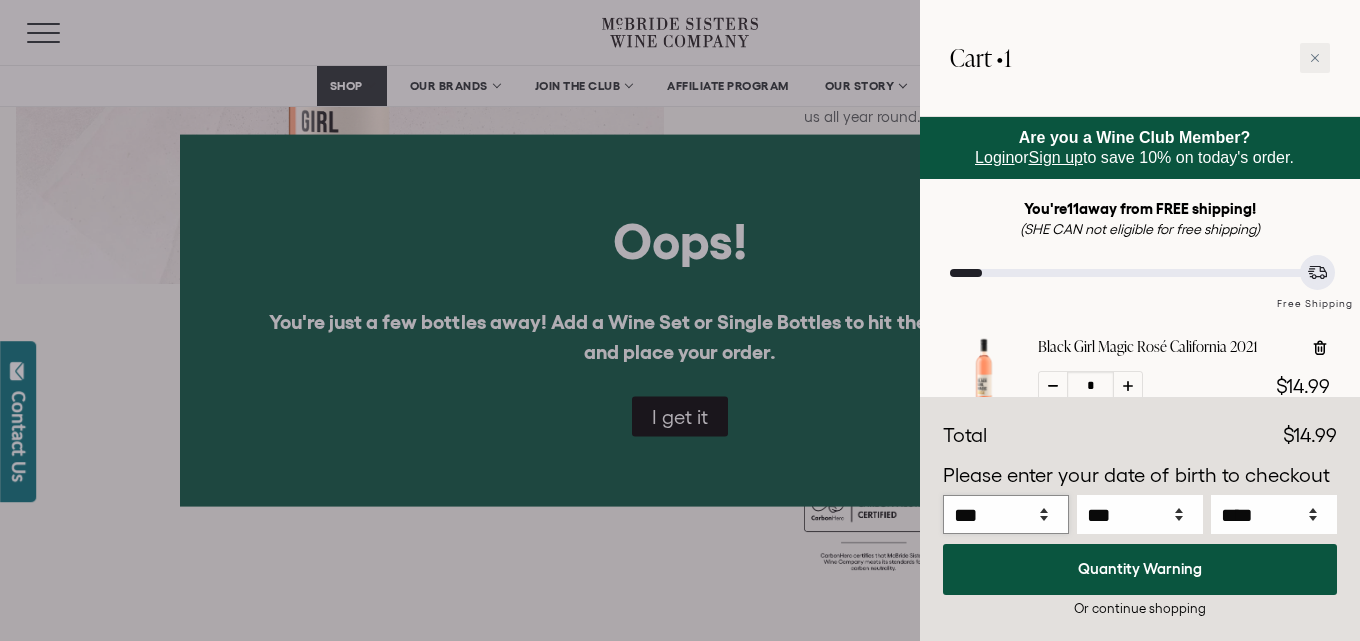 click on "*****
***
***
***
***
***
***
***
***
***
***
***
***" at bounding box center [1006, 514] 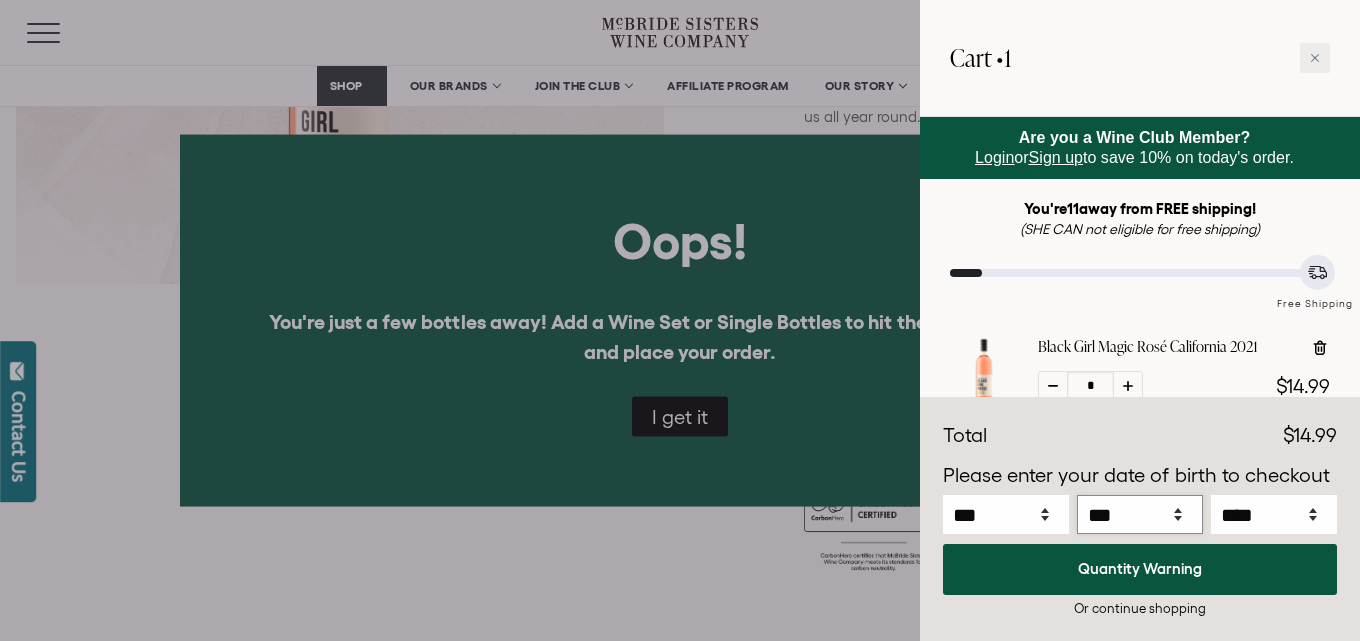click on "***
*
*
*
*
*
*
*
*
*
**
**
**
**
**
**
**
**
**
**
**
**
**
**
**
**
**
**
**
**
**
**" at bounding box center [1140, 514] 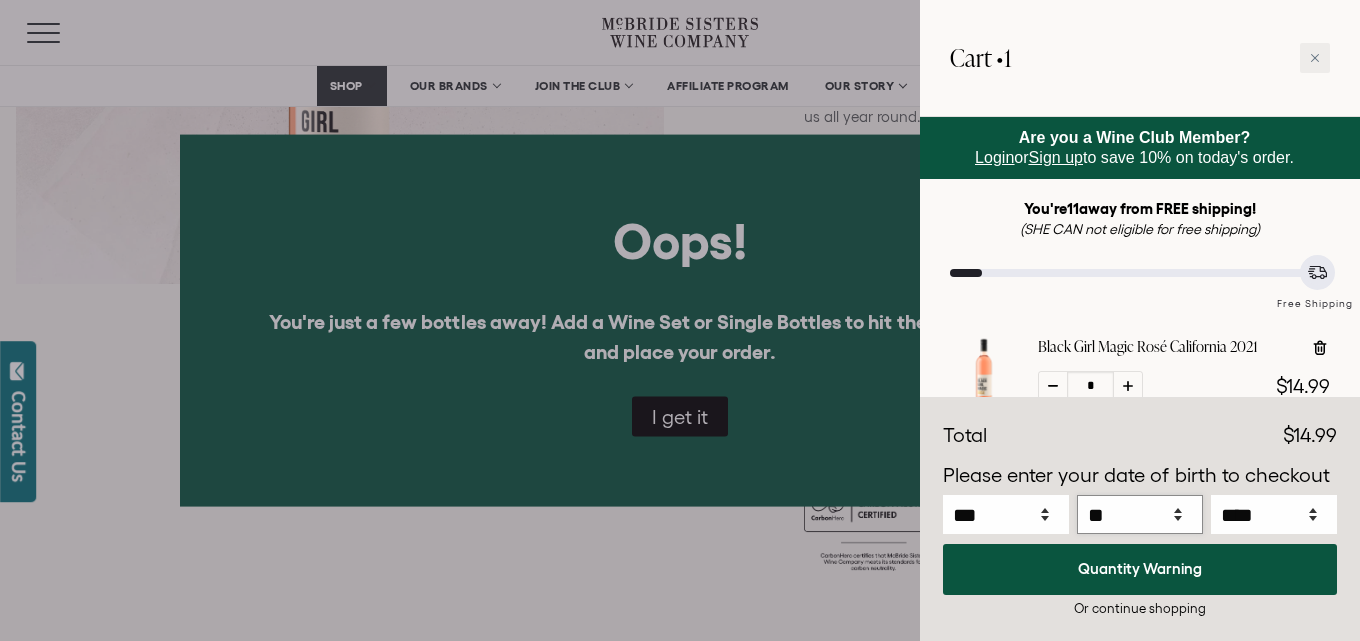 click on "***
*
*
*
*
*
*
*
*
*
**
**
**
**
**
**
**
**
**
**
**
**
**
**
**
**
**
**
**
**
**
**" at bounding box center (1140, 514) 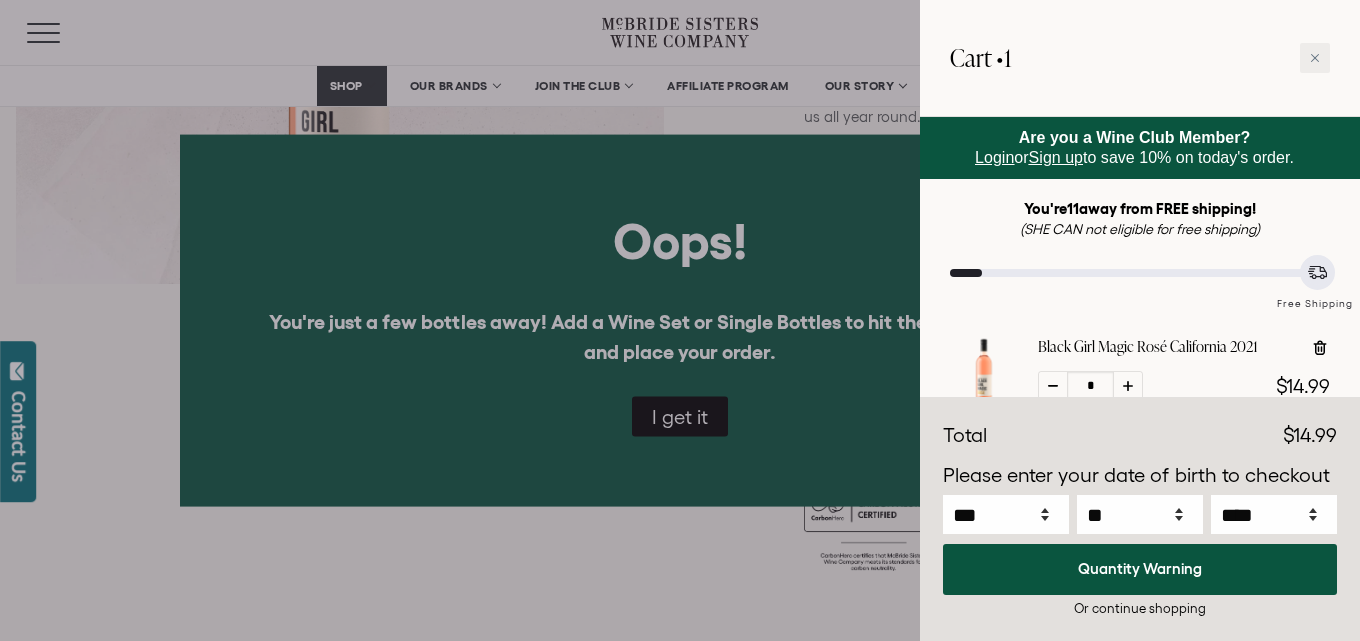 click on "****
****
****
****
****
****
****
****
****
****
****
****
****
****
****
****
****
****
****
****
****
****
****
****
****
****
****
****
****
****
****
****
**** **** ****" at bounding box center [1274, 517] 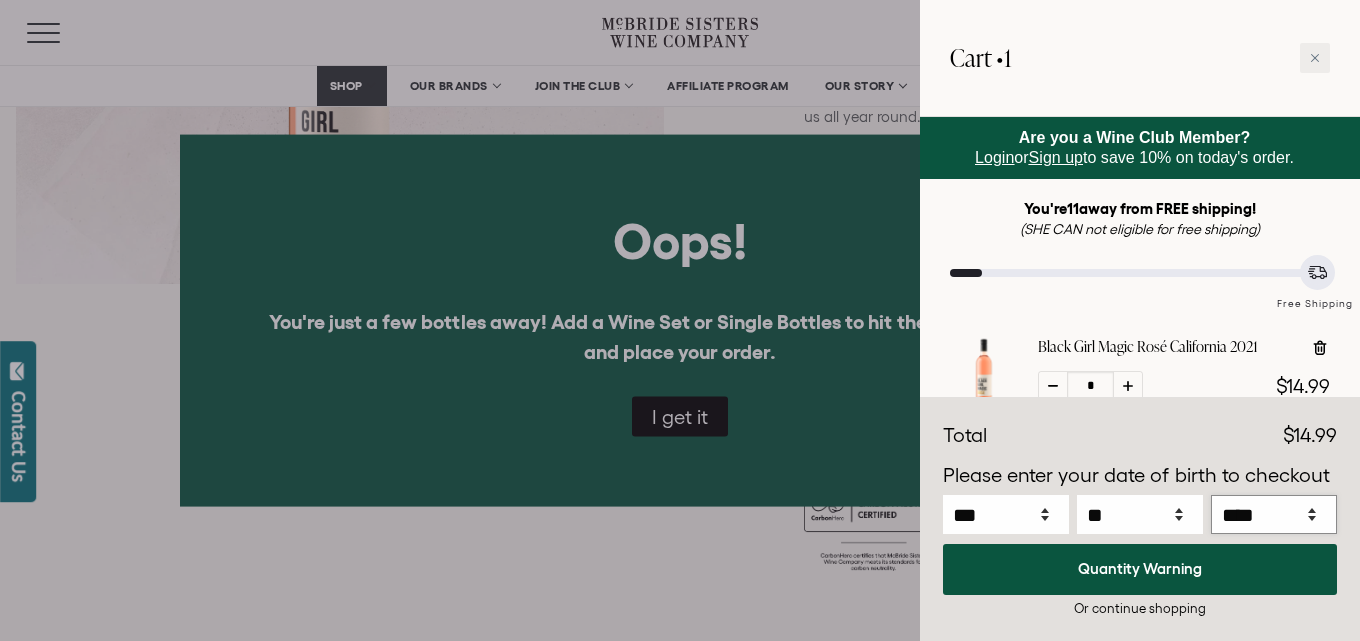 click on "****
****
****
****
****
****
****
****
****
****
****
****
****
****
****
****
****
****
****
****
****
****
****
****
****
****
****
****
****
****
****
****
**** **** **** **** ****" at bounding box center [1274, 514] 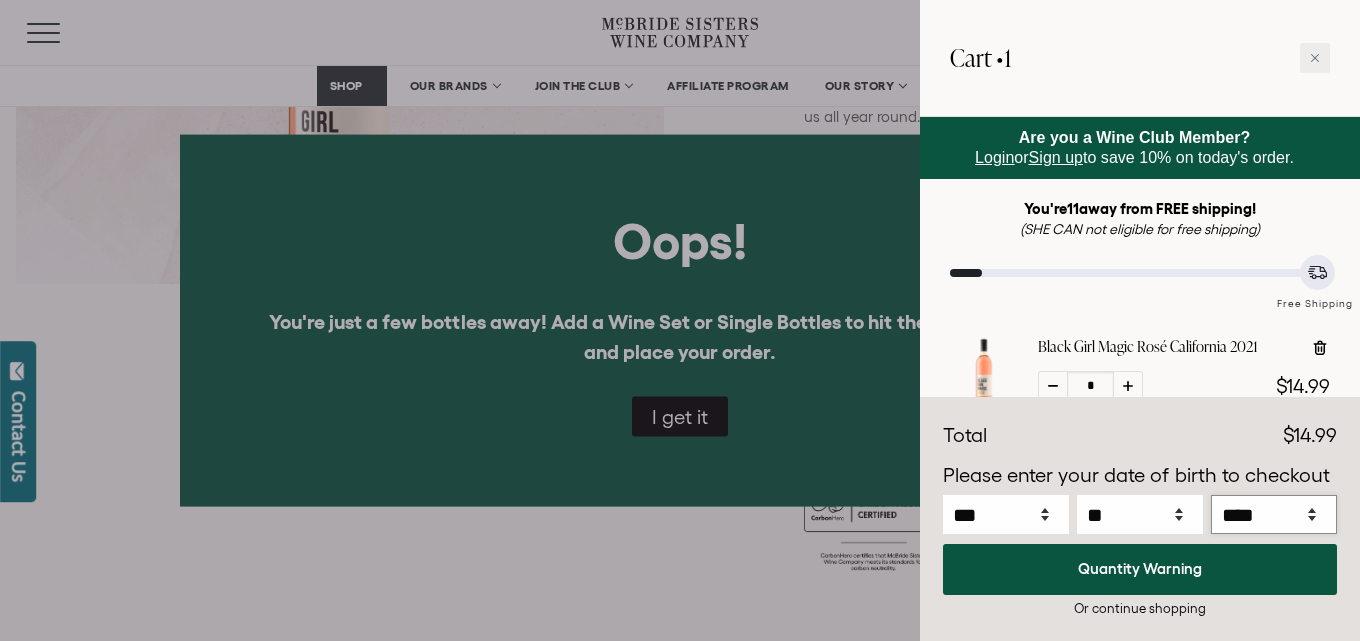 click on "****
****
****
****
****
****
****
****
****
****
****
****
****
****
****
****
****
****
****
****
****
****
****
****
****
****
****
****
****
****
****
****
**** **** **** **** ****" at bounding box center [1274, 514] 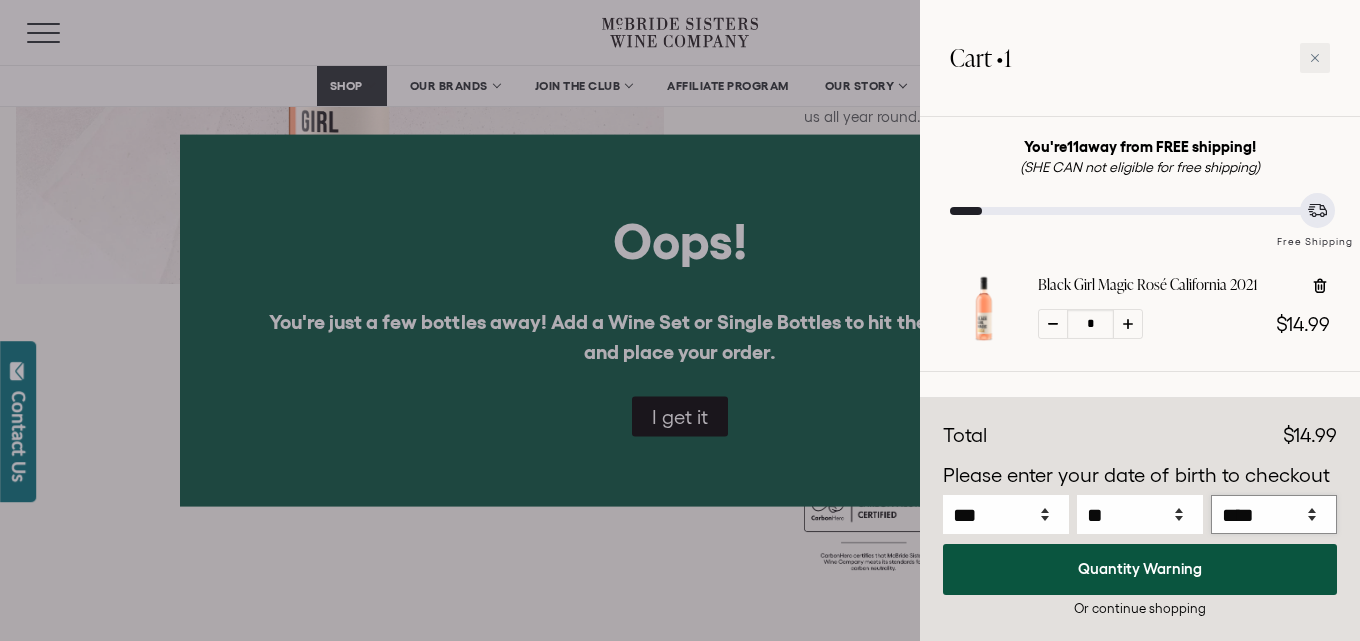scroll, scrollTop: 97, scrollLeft: 0, axis: vertical 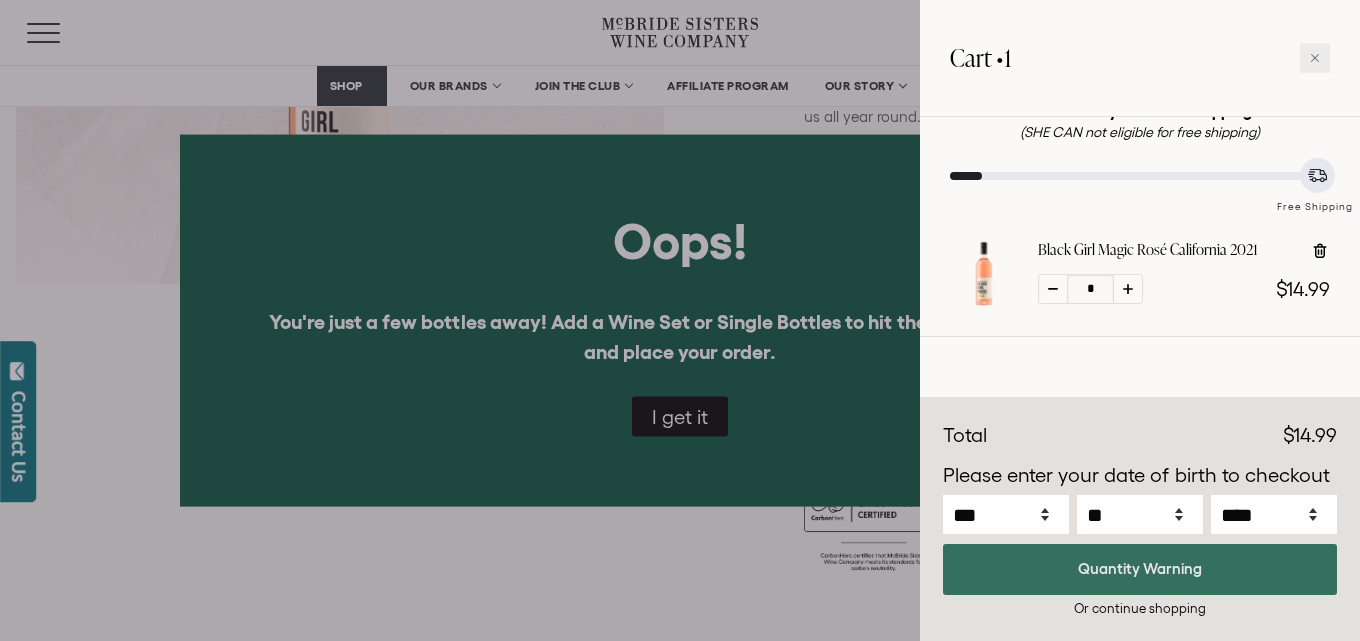 select on "****" 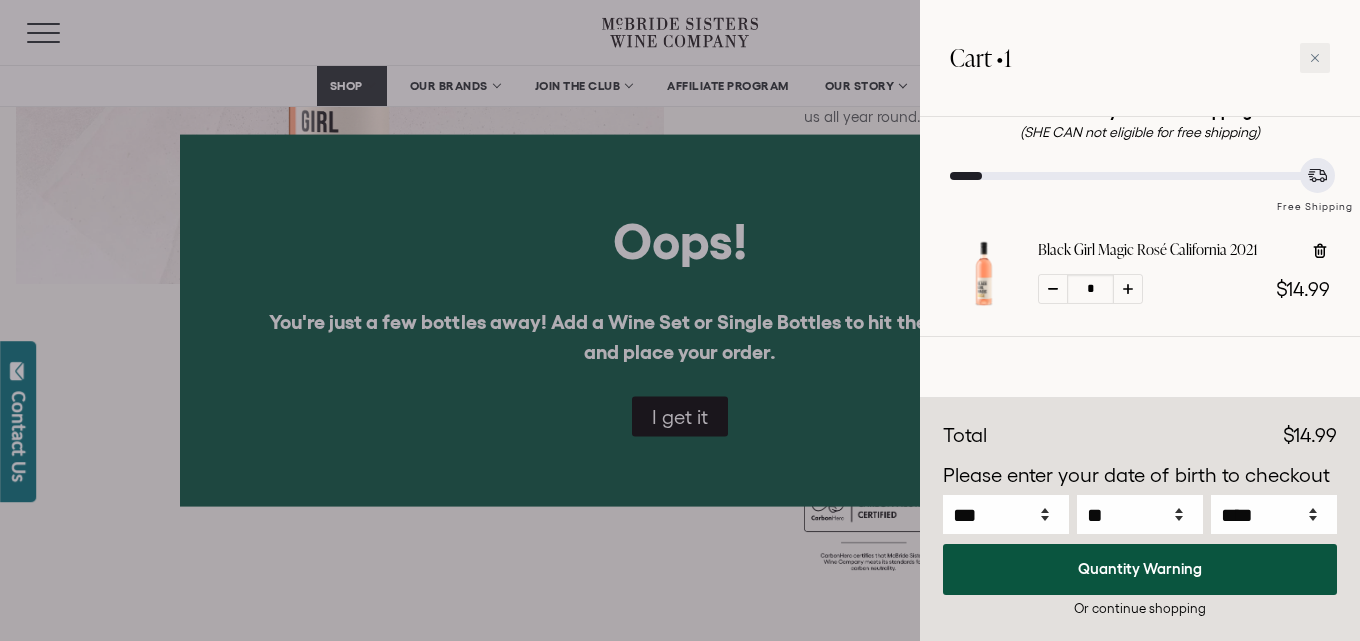 click at bounding box center [1128, 289] 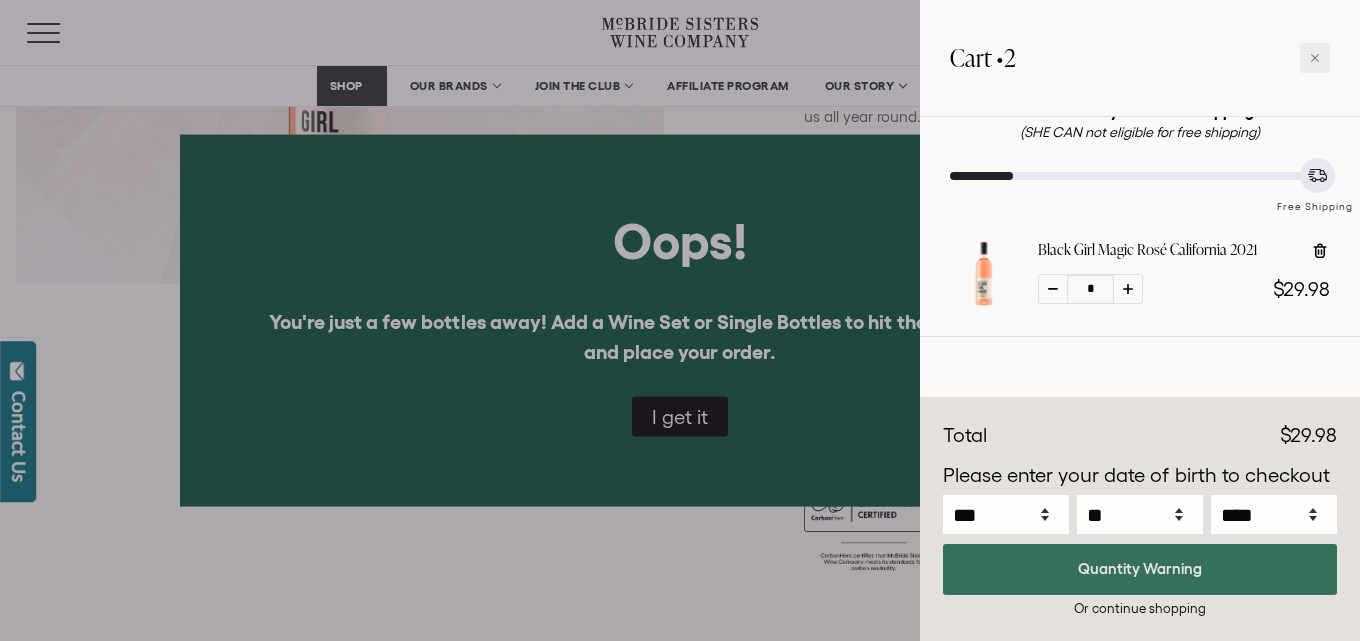 select on "****" 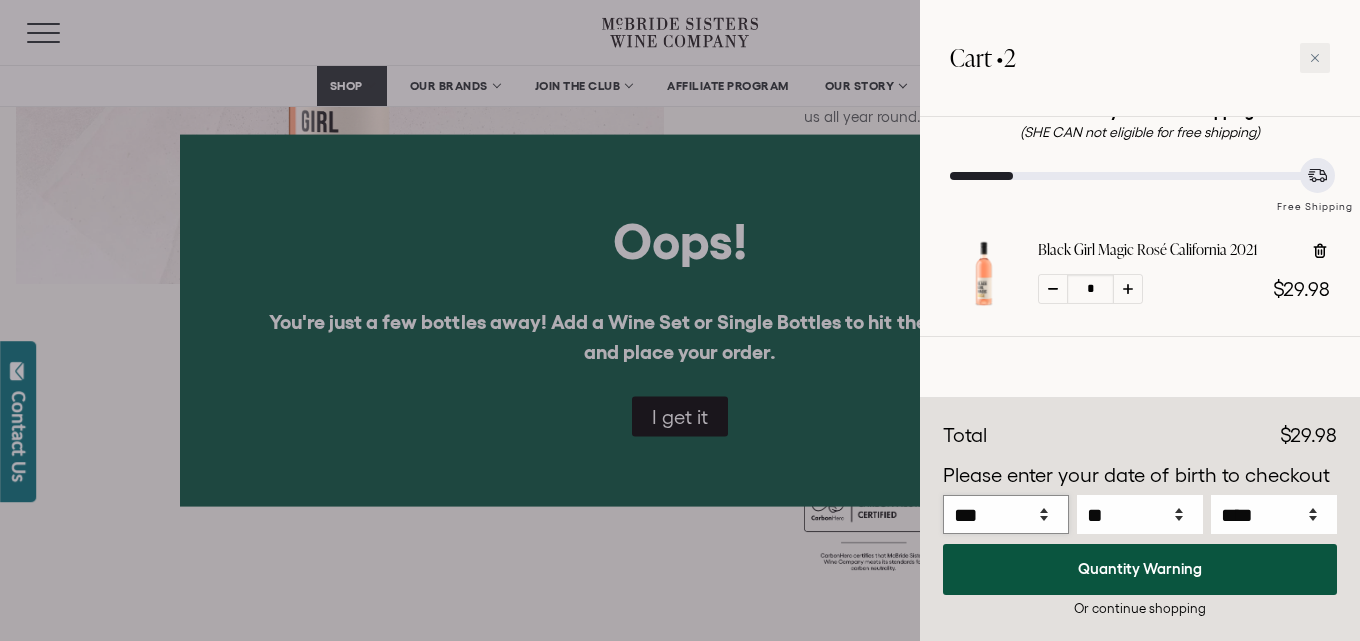click on "*****
***
***
***
***
***
***
***
***
***
***
***
***" at bounding box center [1006, 514] 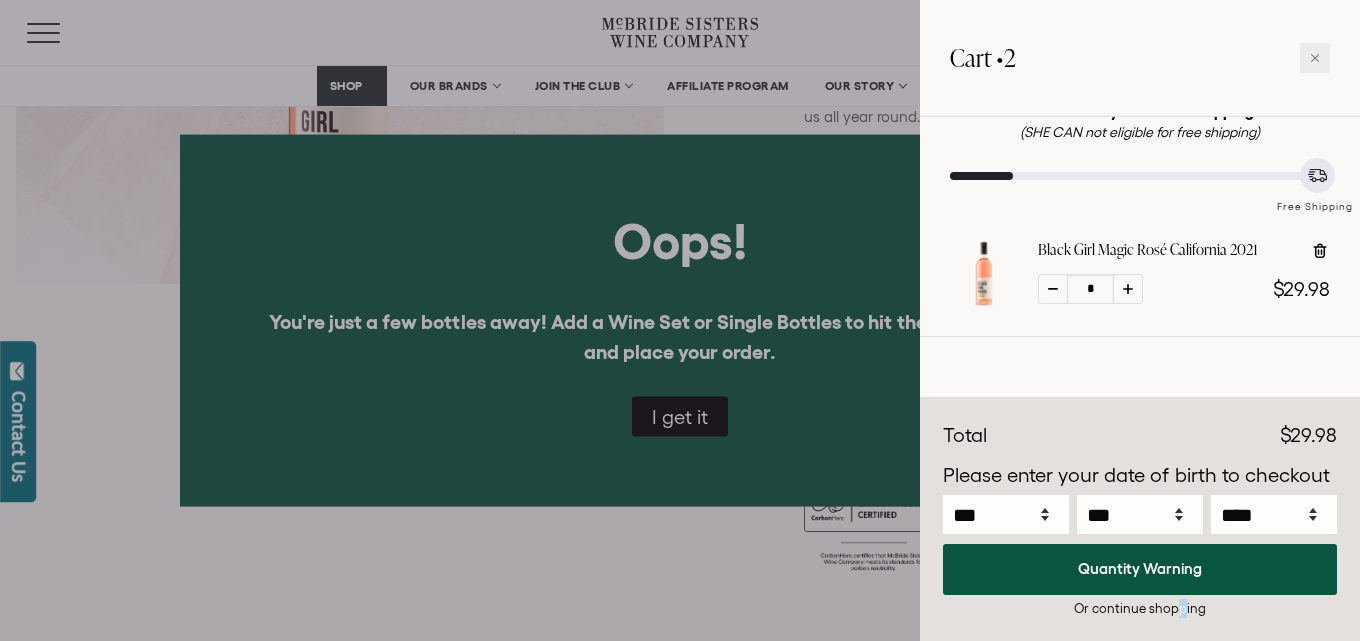drag, startPoint x: 1184, startPoint y: 625, endPoint x: 1180, endPoint y: 608, distance: 17.464249 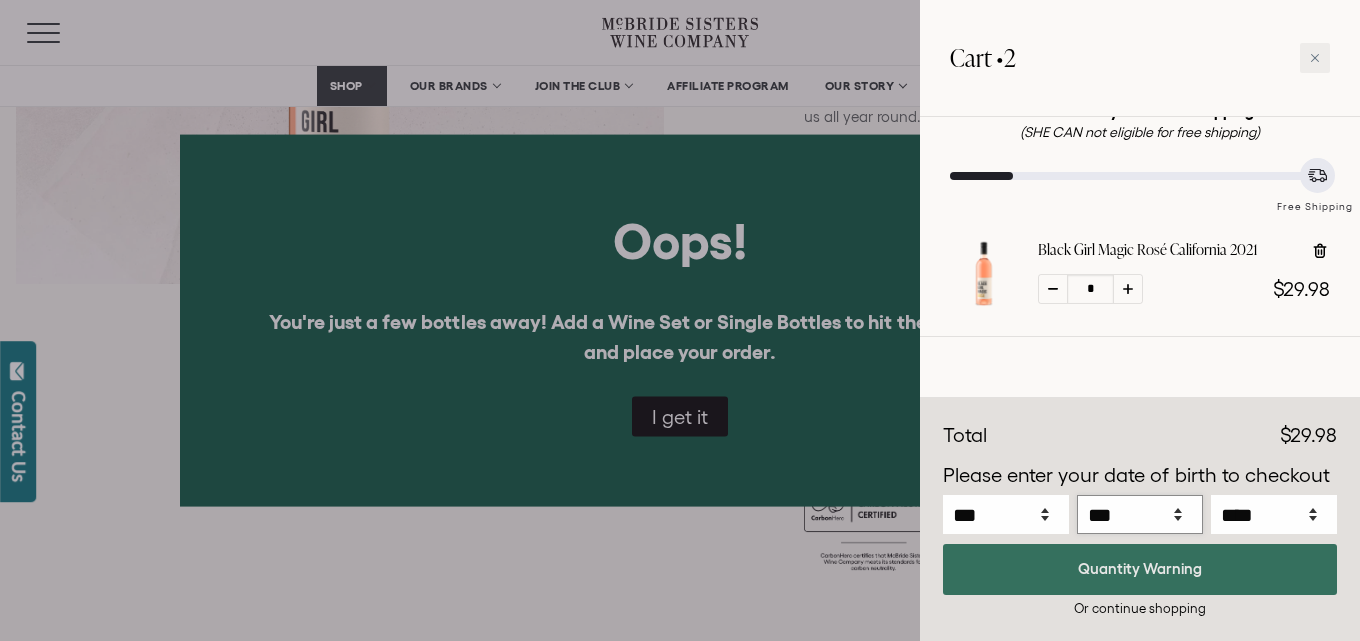 drag, startPoint x: 1156, startPoint y: 527, endPoint x: 1141, endPoint y: 545, distance: 23.43075 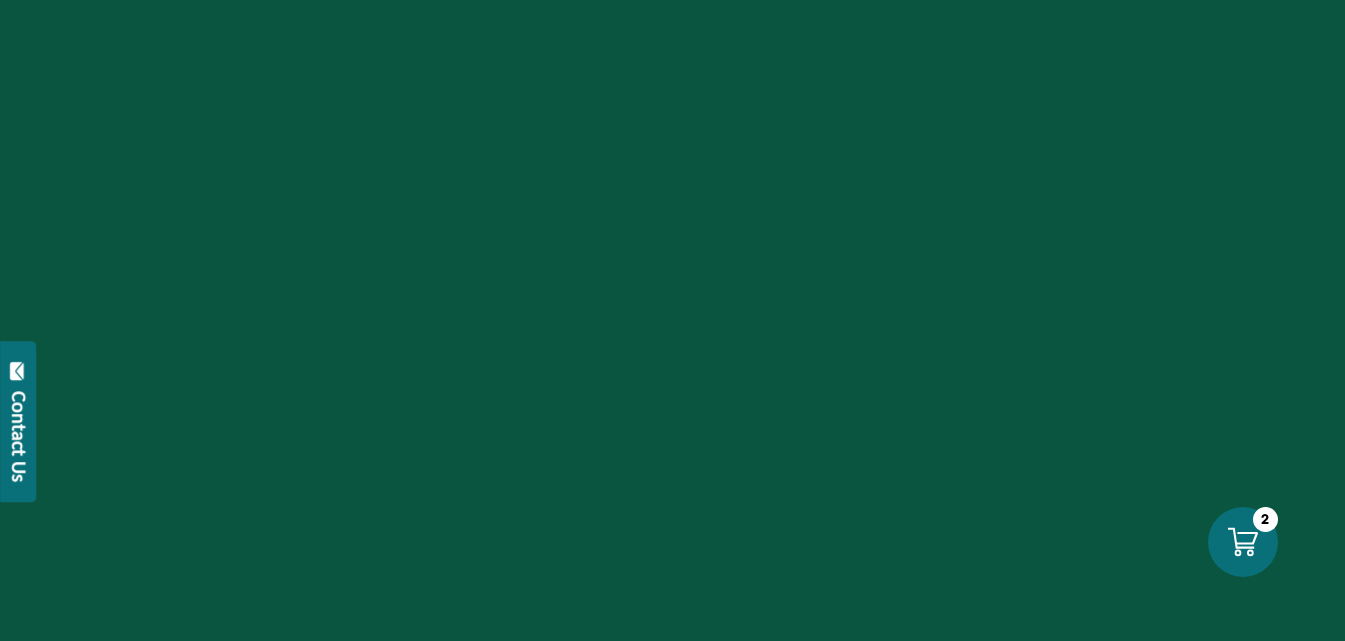 scroll, scrollTop: 180, scrollLeft: 0, axis: vertical 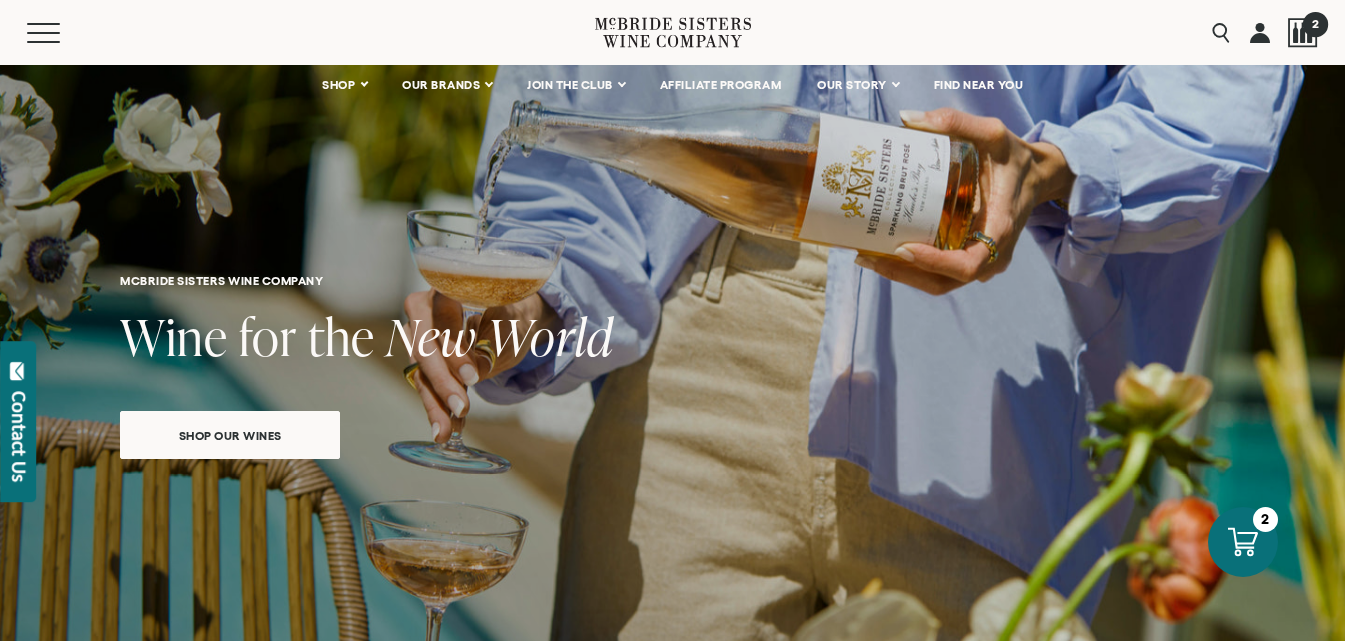 click at bounding box center [1303, 33] 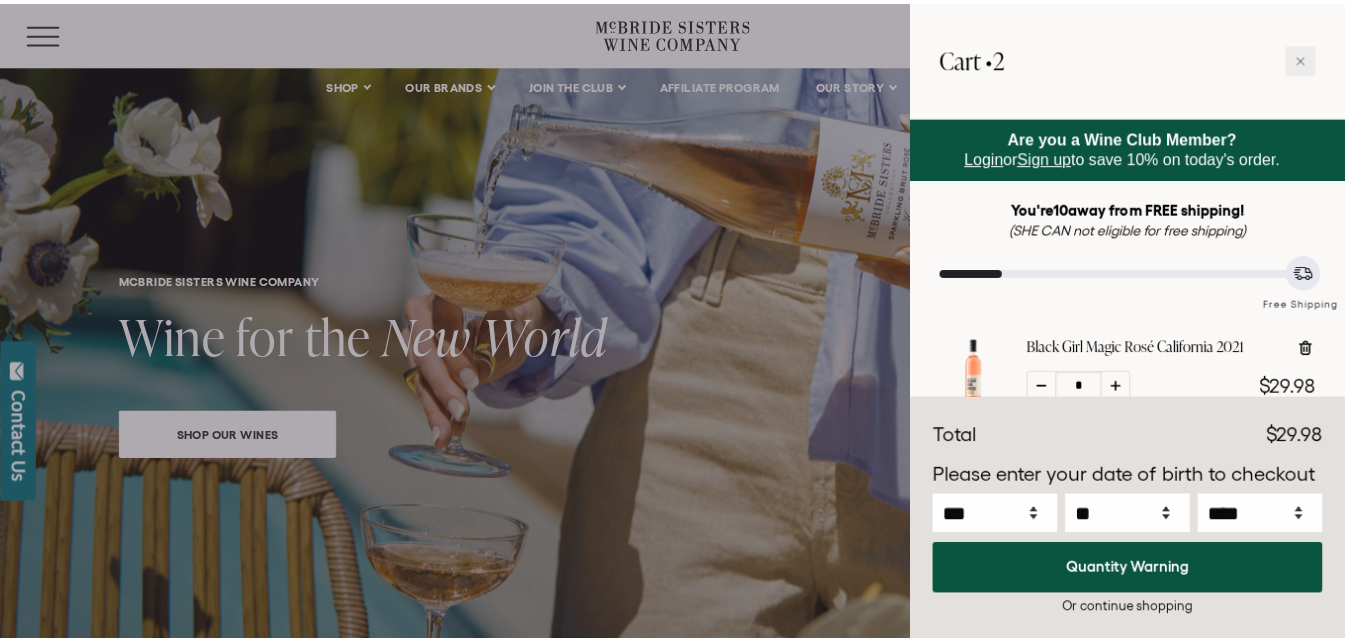 scroll, scrollTop: 97, scrollLeft: 0, axis: vertical 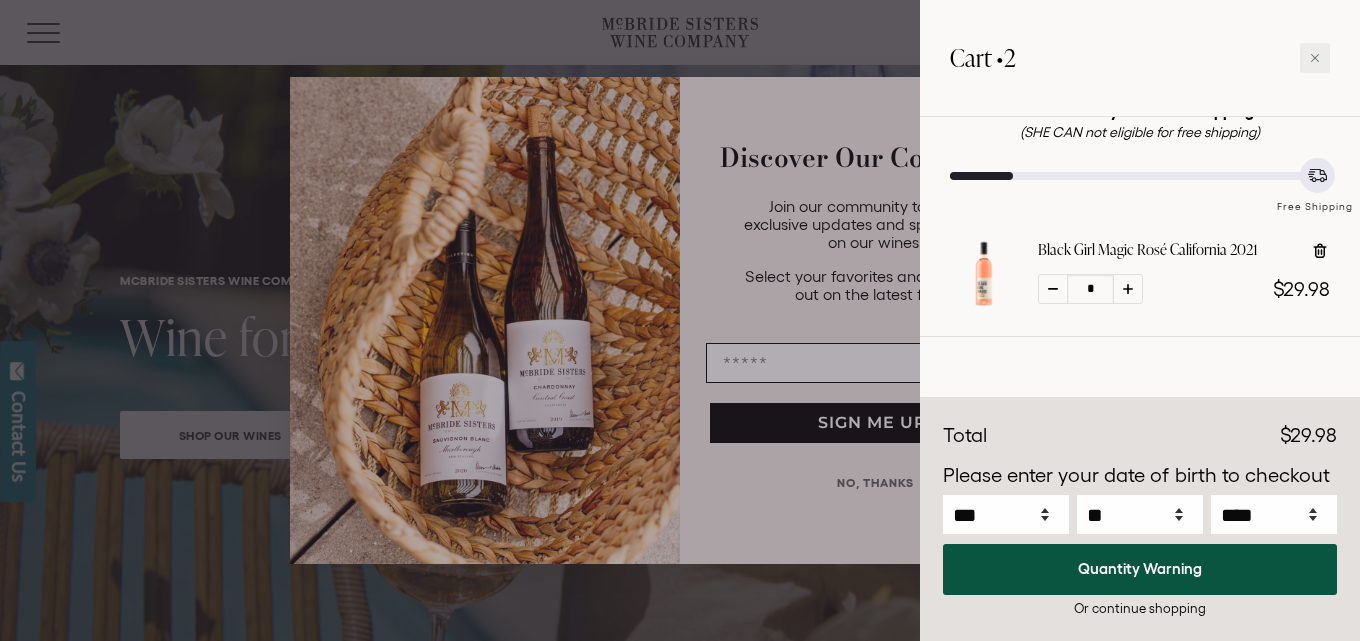 select on "****" 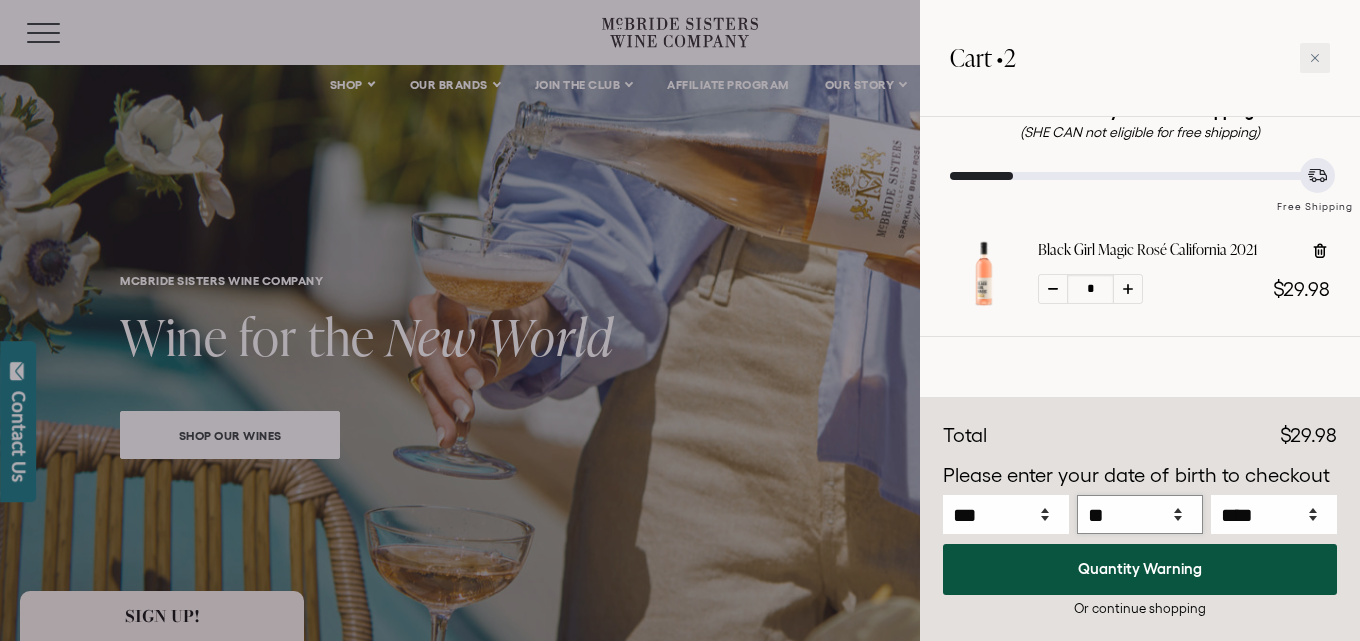 click on "***
*
*
*
*
*
*
*
*
*
**
**
**
**
**
**
**
**
**
**
**
**
**
**
**
**
**
**
**
**
**" at bounding box center (1140, 514) 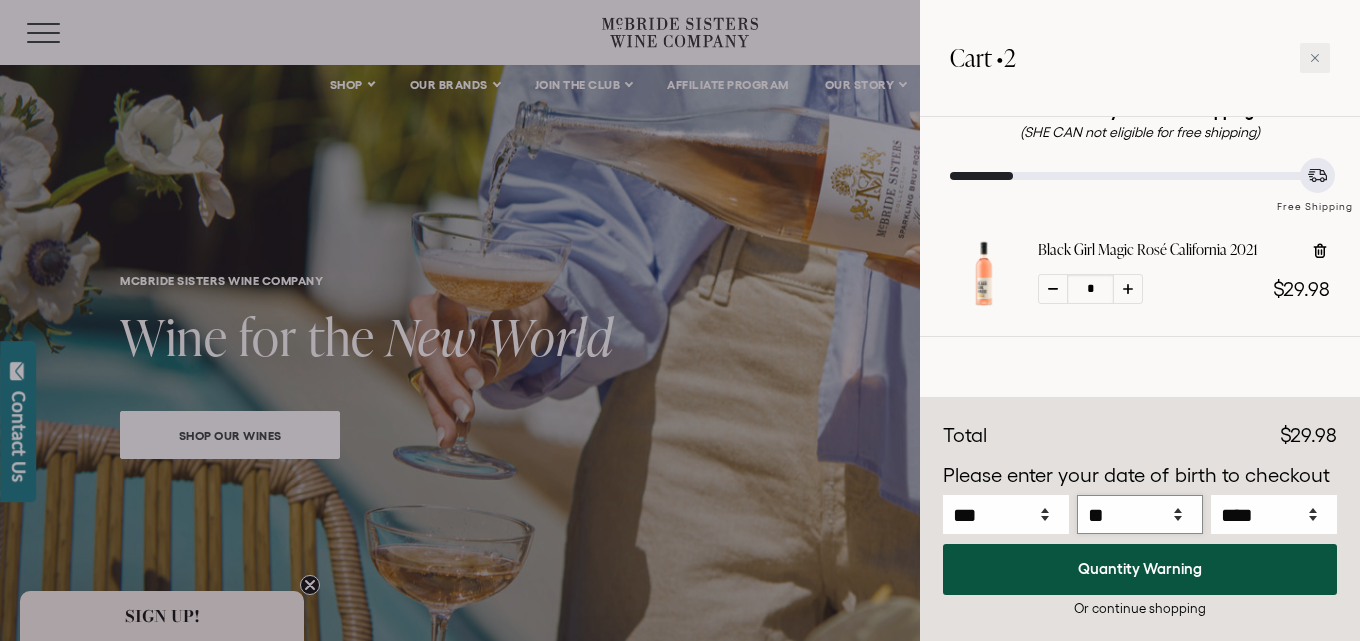 select on "**" 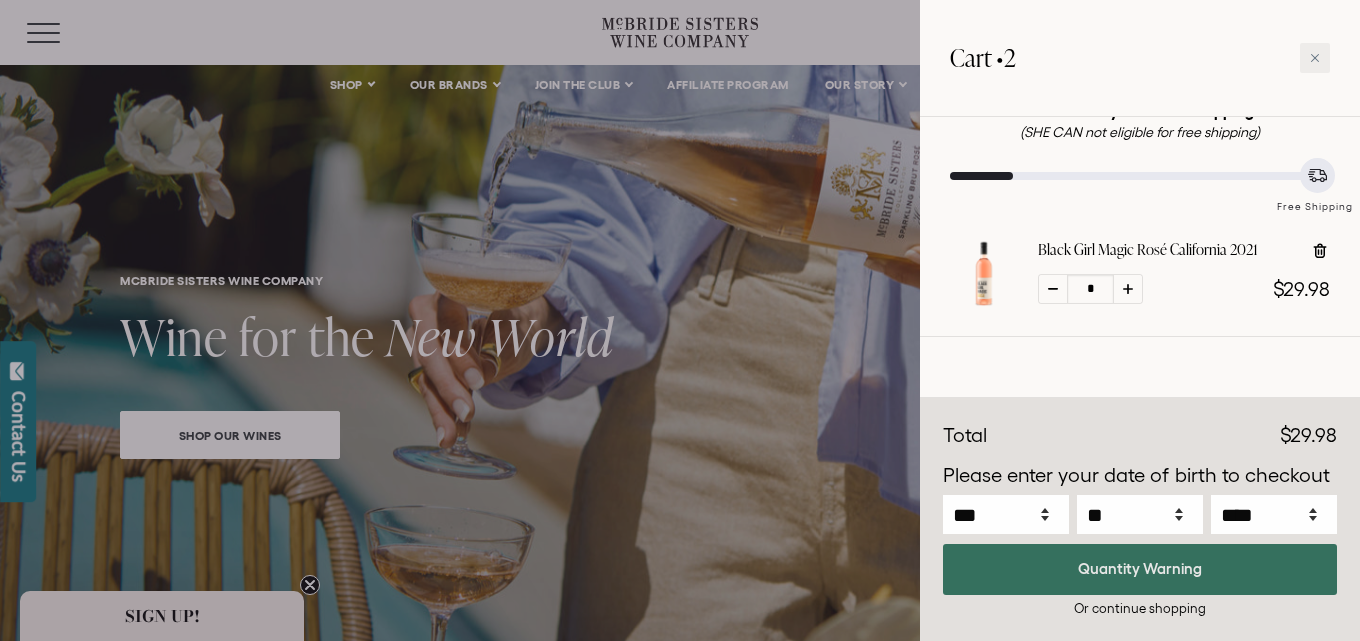 click on "Quantity Warning" at bounding box center (1140, 569) 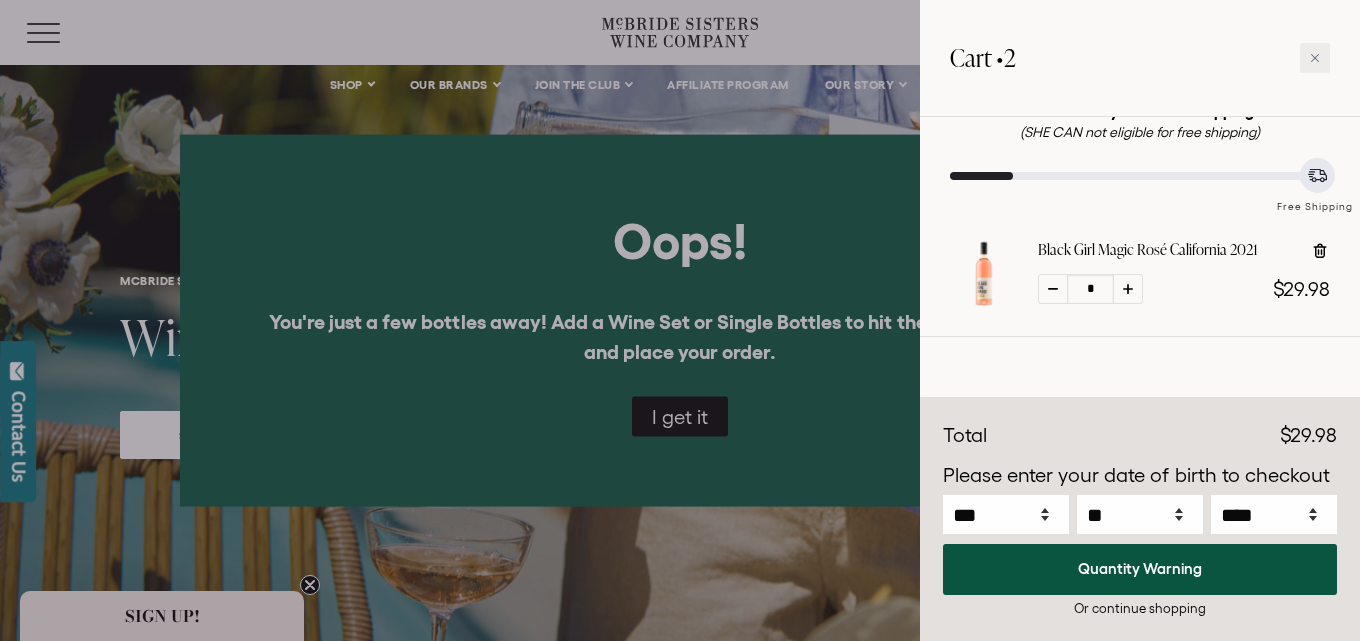 click at bounding box center (680, 320) 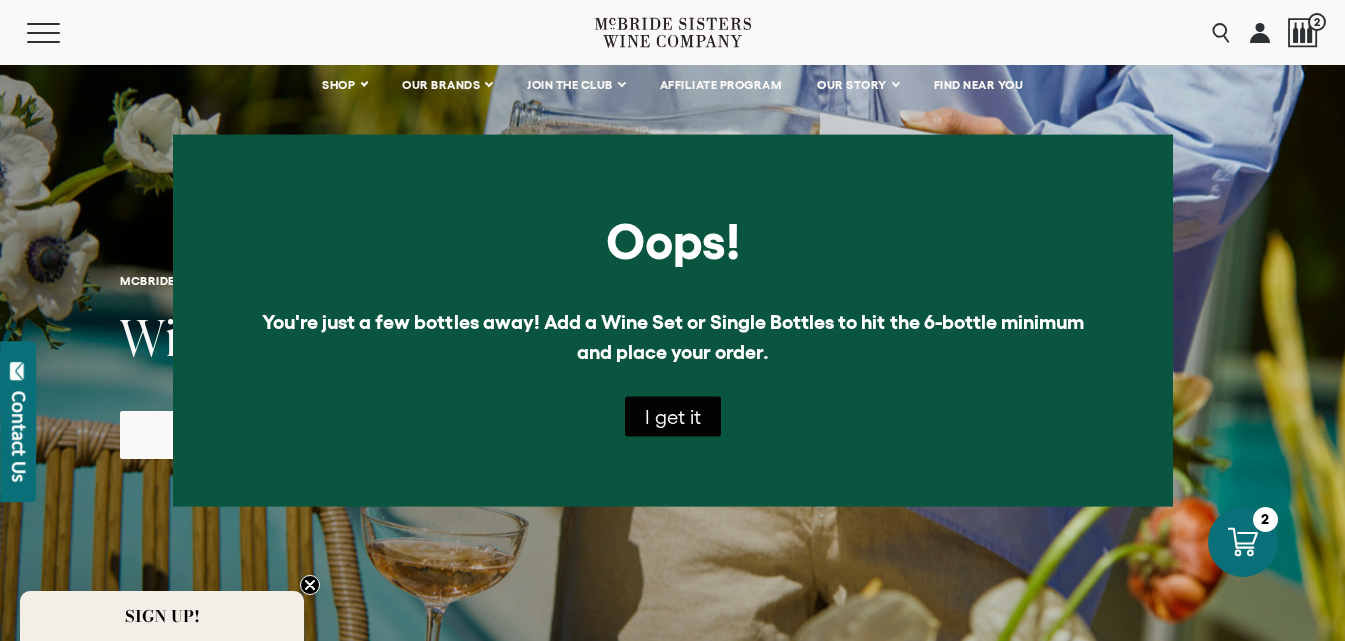 click on "I get it" at bounding box center (673, 417) 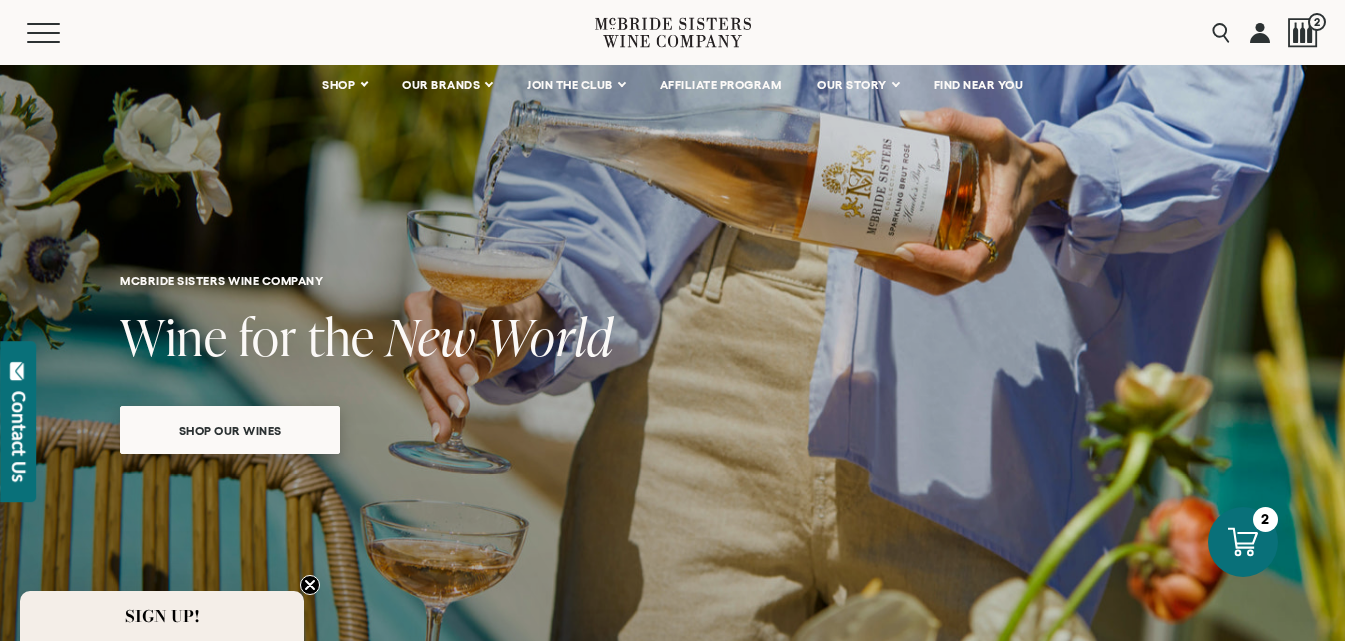 click on "Shop our wines" at bounding box center (230, 430) 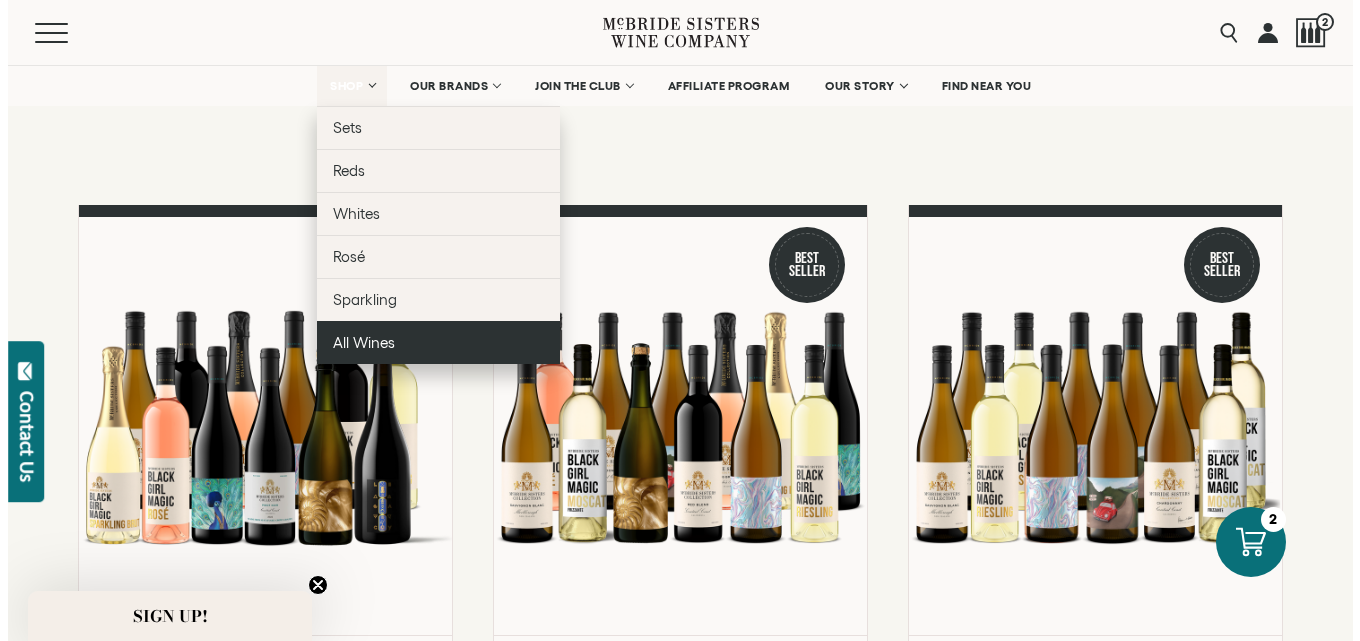 scroll, scrollTop: 963, scrollLeft: 0, axis: vertical 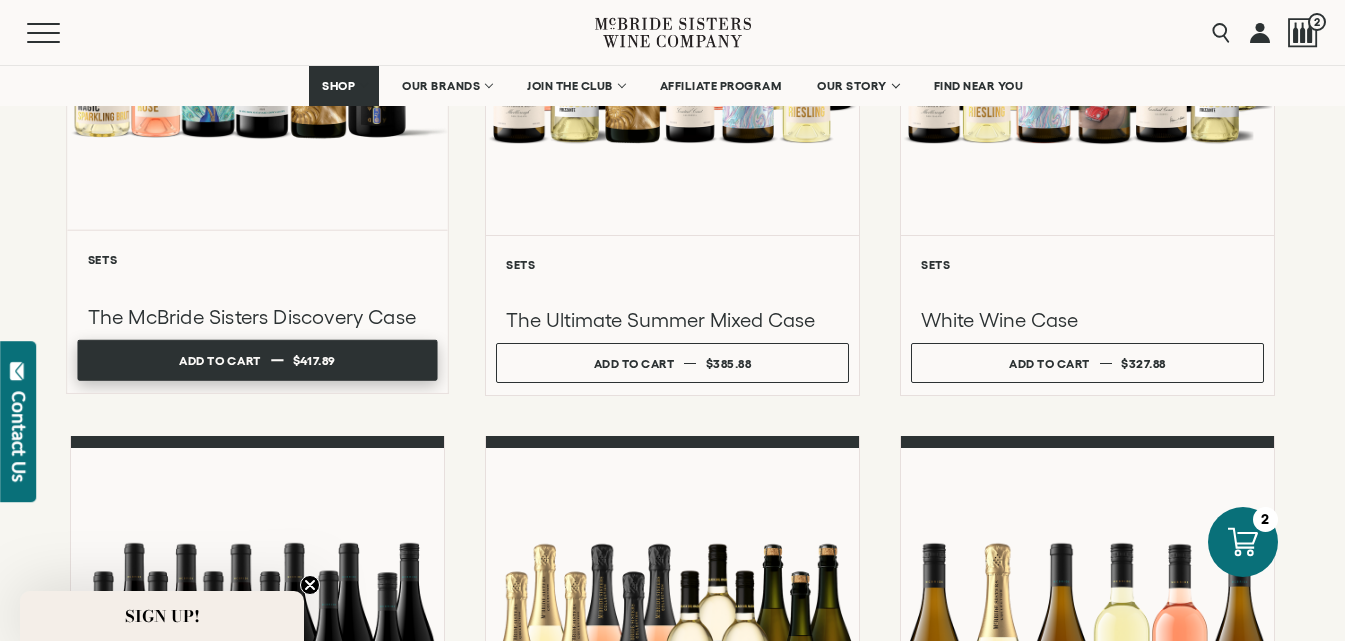 click on "Add to cart
Regular price
$417.89
Regular price
Sale price
$417.89
Unit price
/
per" at bounding box center [257, 360] 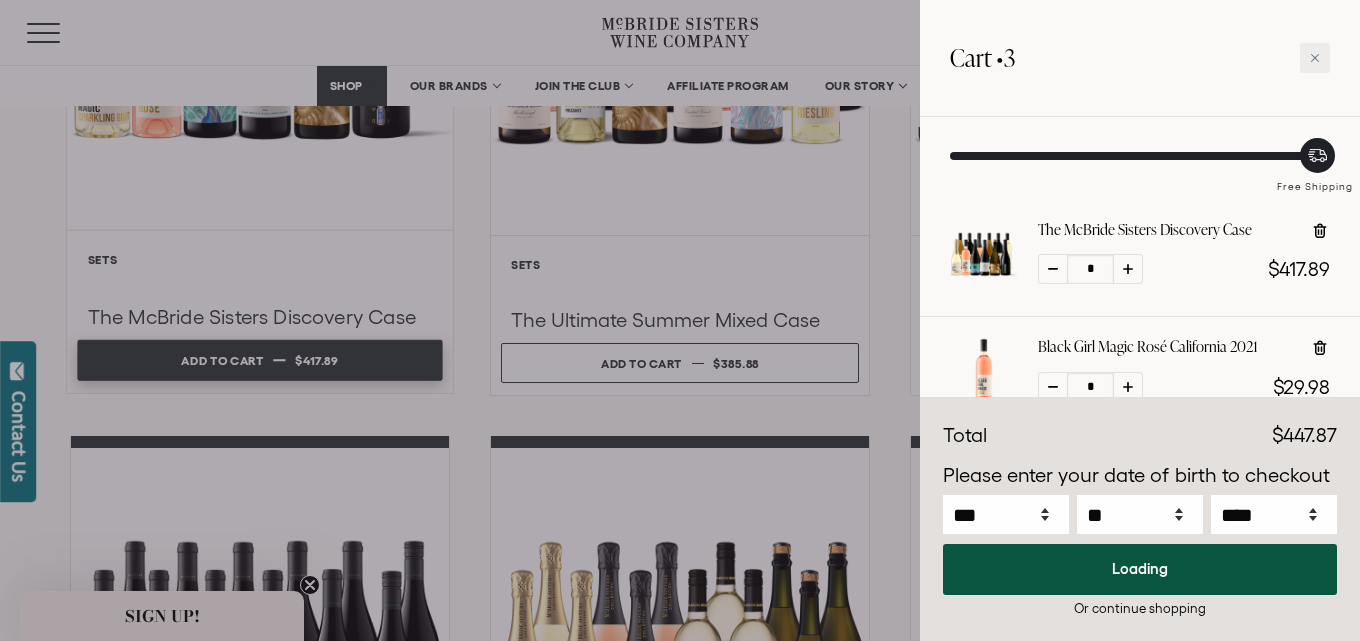 select on "****" 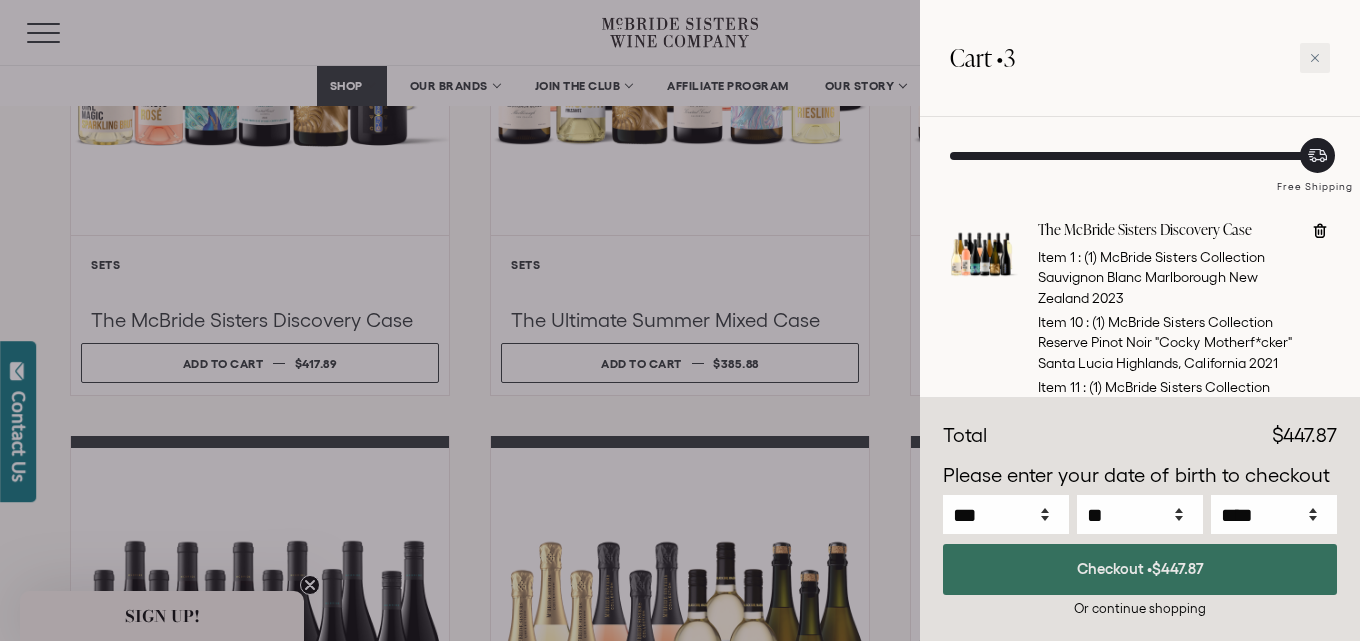 click on "Checkout •  $447.87" at bounding box center [1140, 569] 